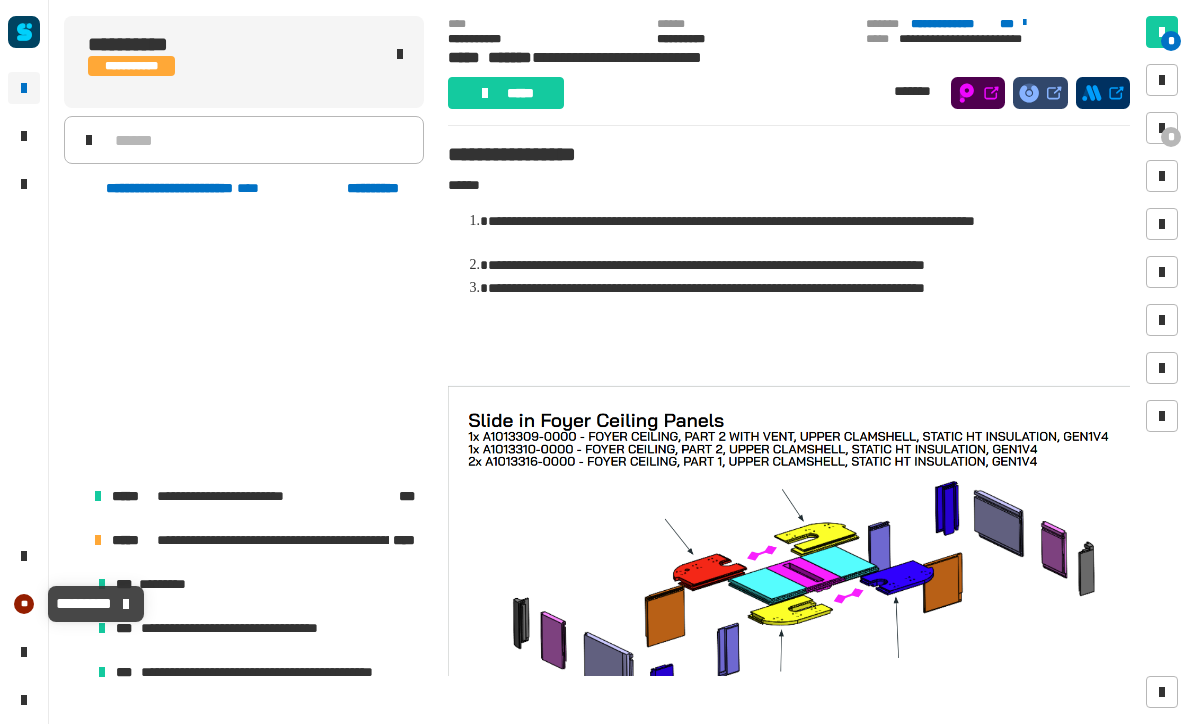 scroll, scrollTop: 1, scrollLeft: 0, axis: vertical 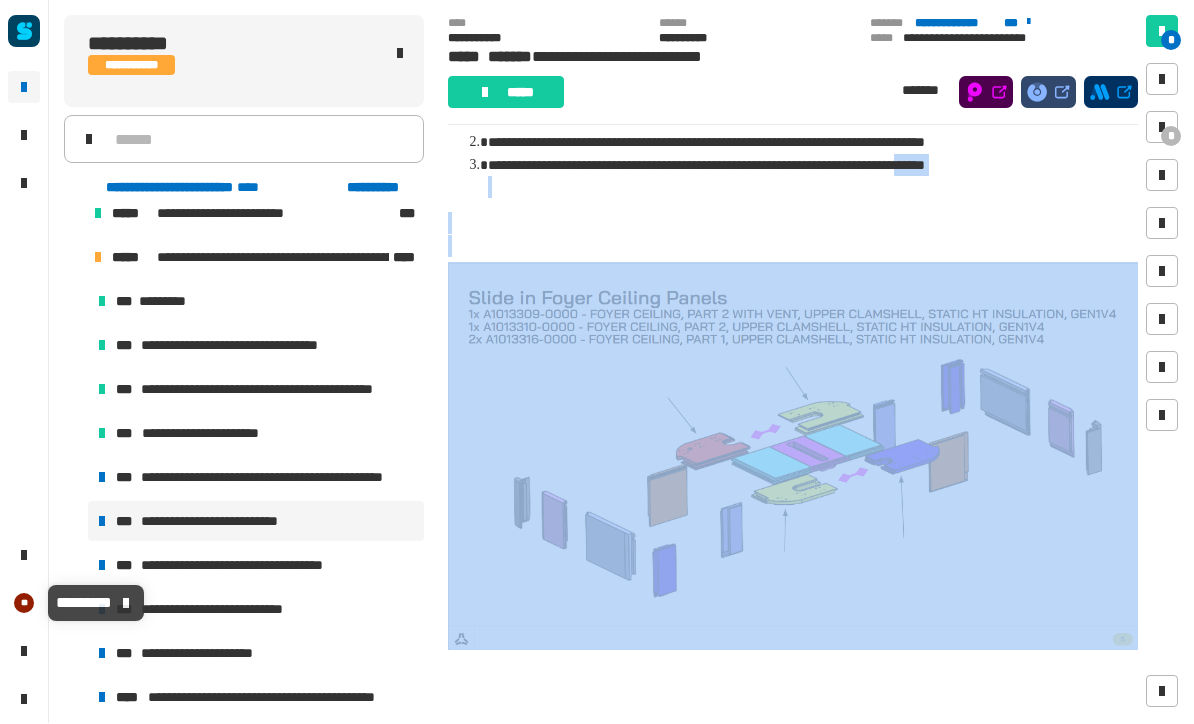 click on "**" 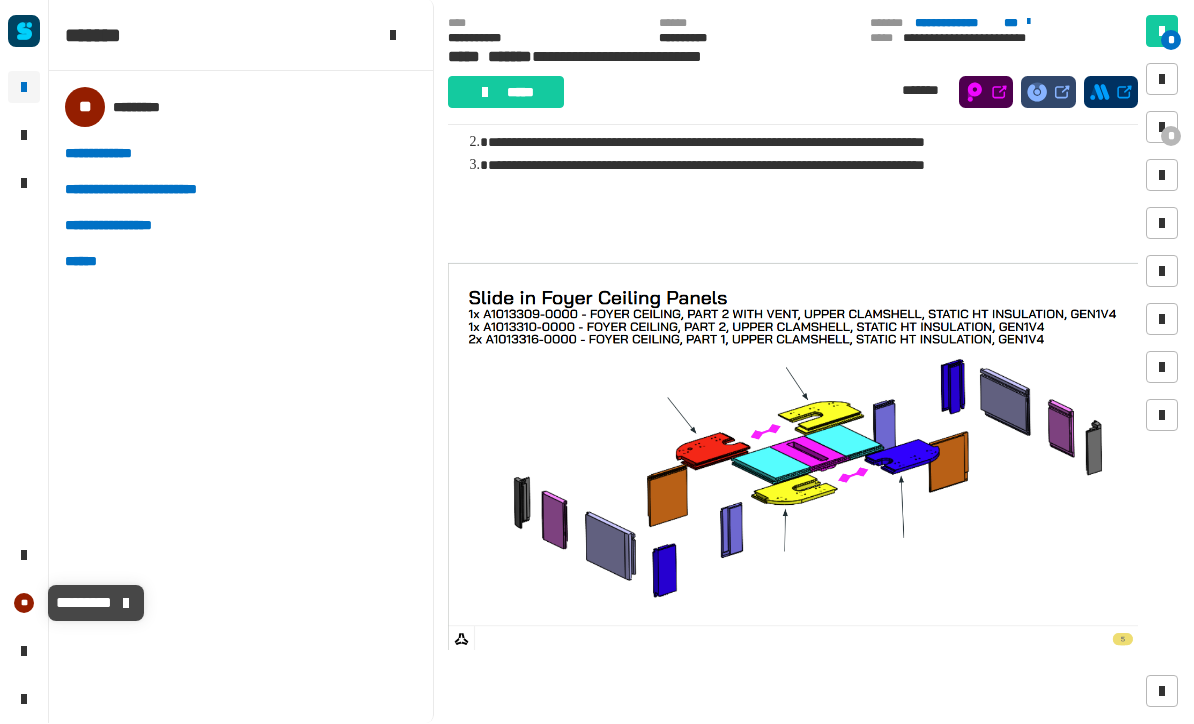 click on "******" at bounding box center [88, 262] 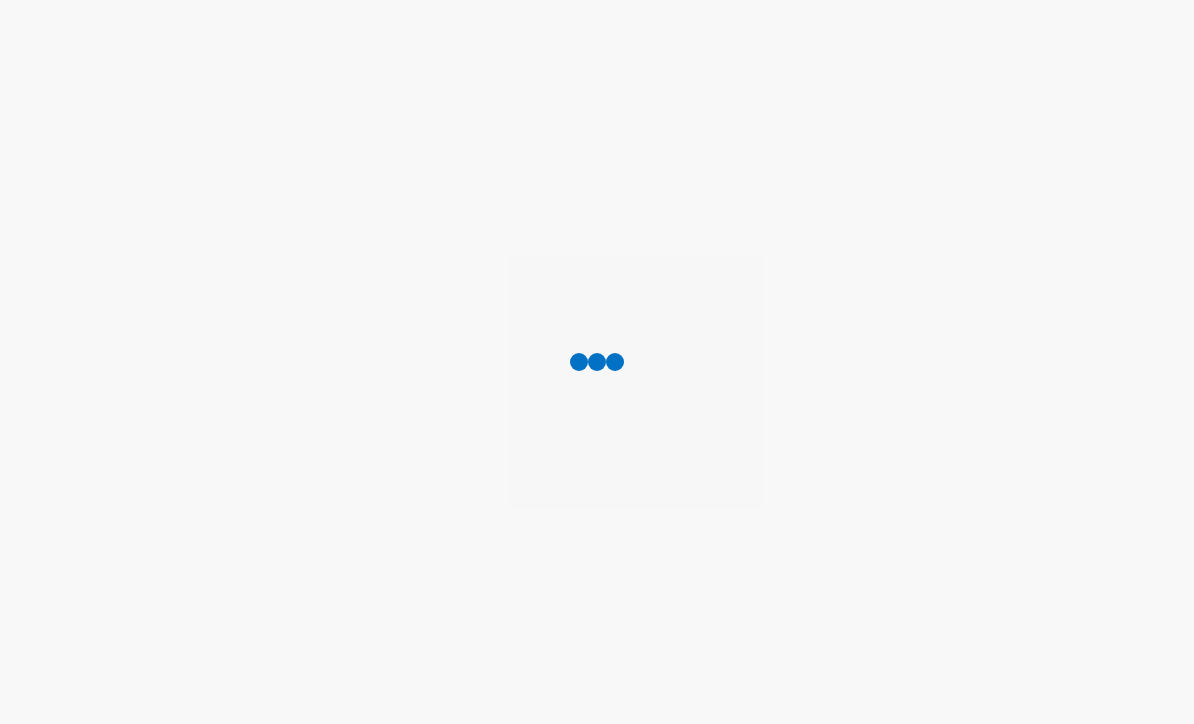scroll, scrollTop: 0, scrollLeft: 0, axis: both 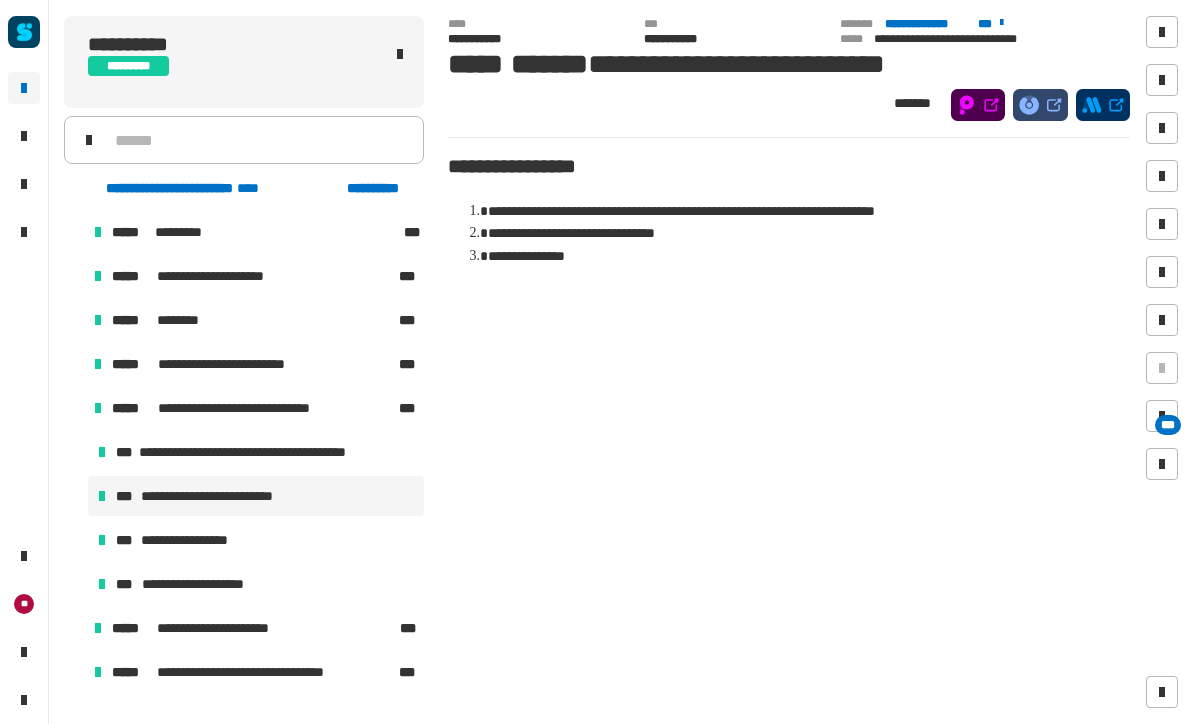 click 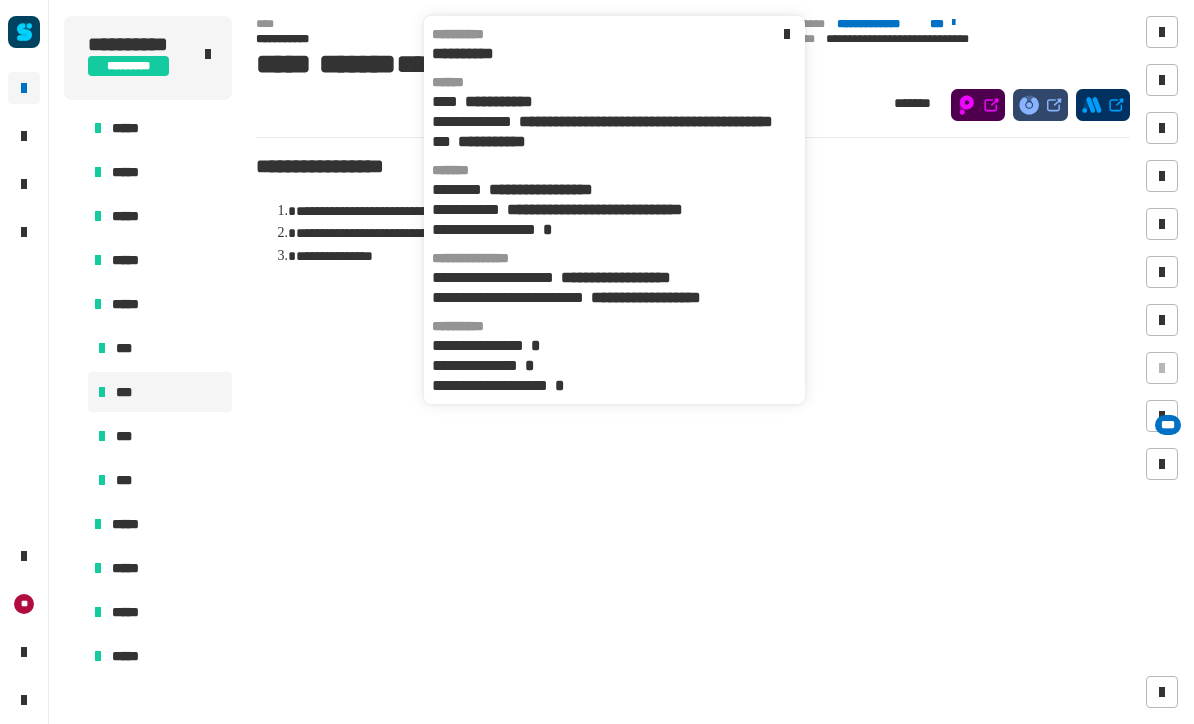 click 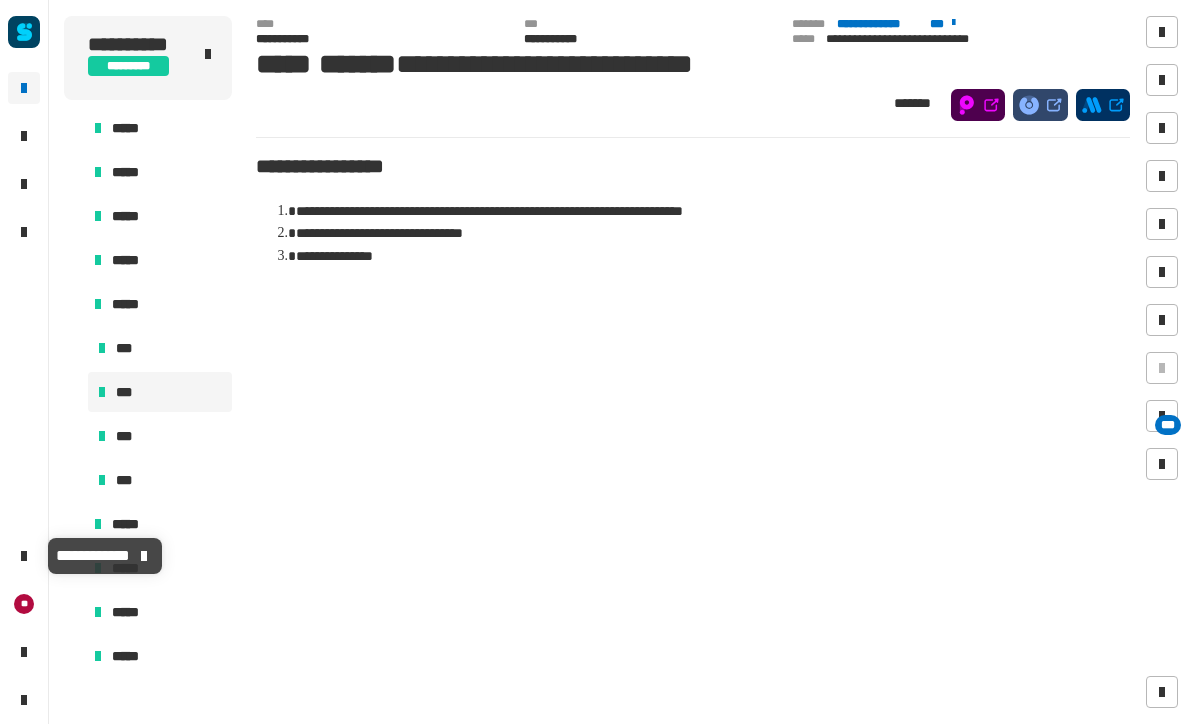 click 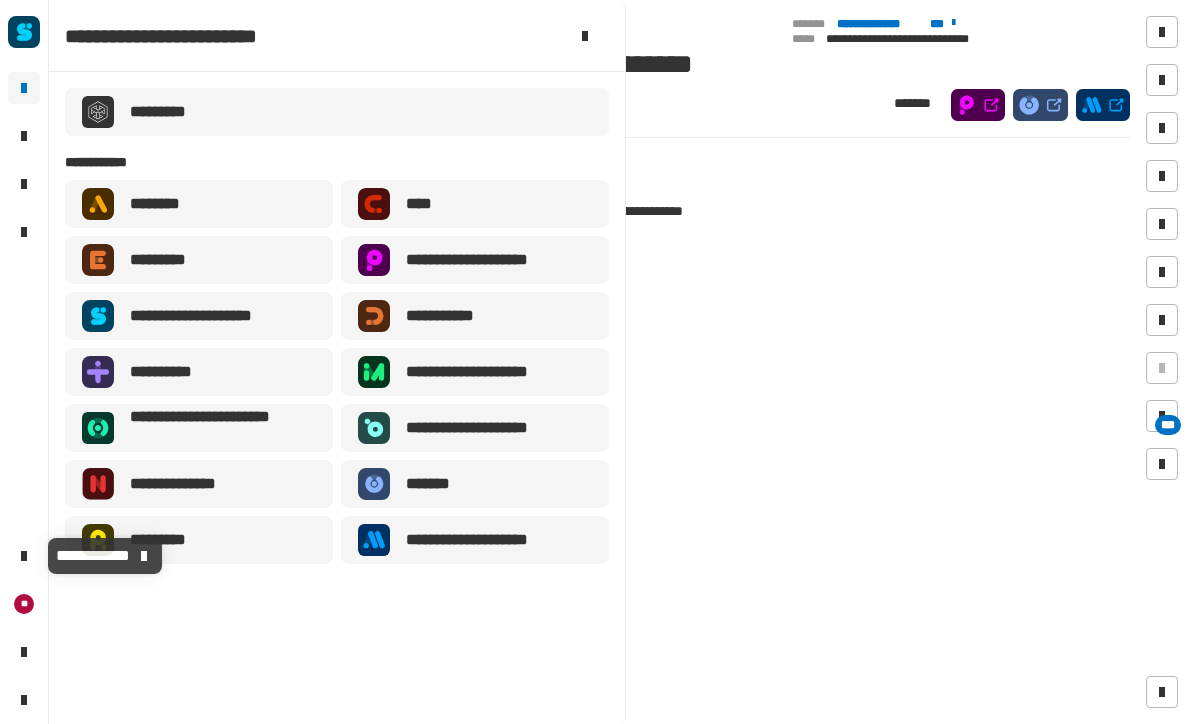 click on "**********" at bounding box center [491, 540] 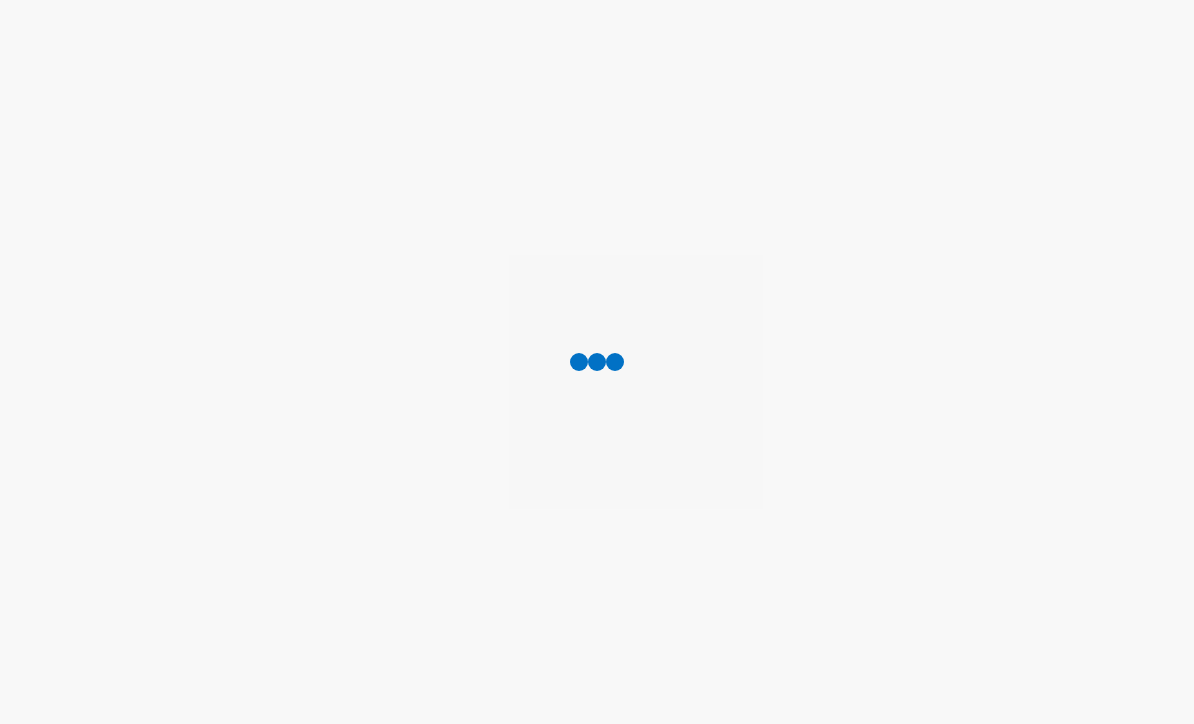 scroll, scrollTop: 0, scrollLeft: 0, axis: both 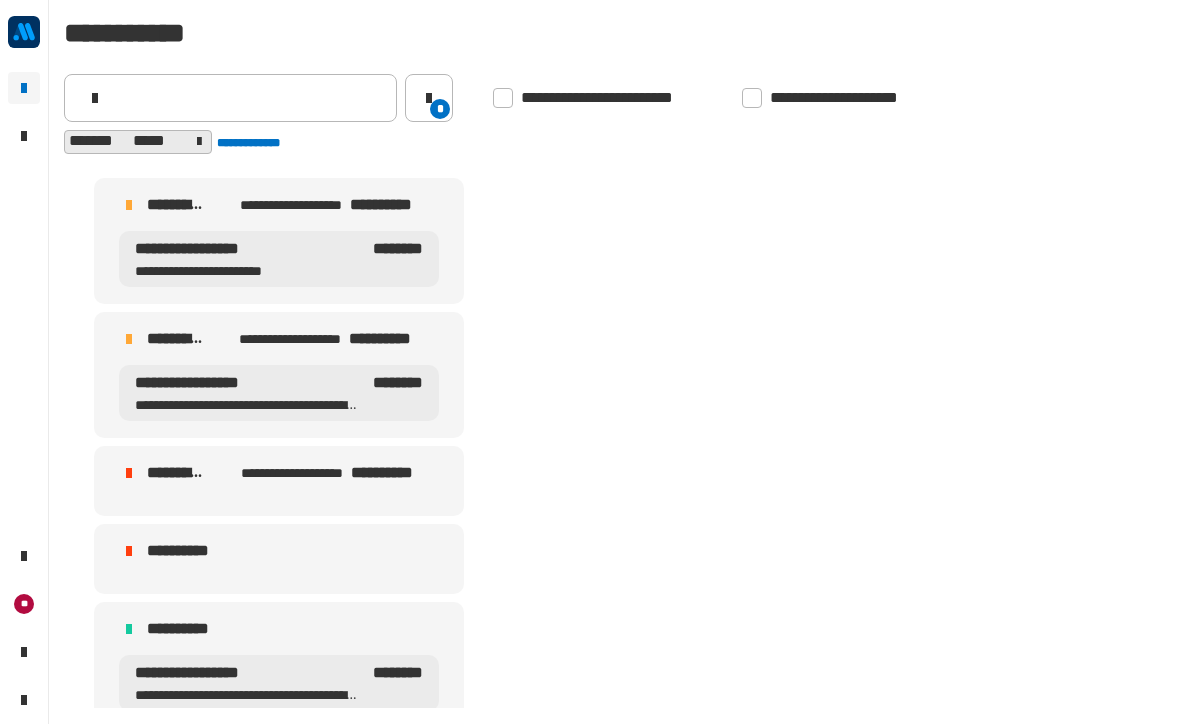 click 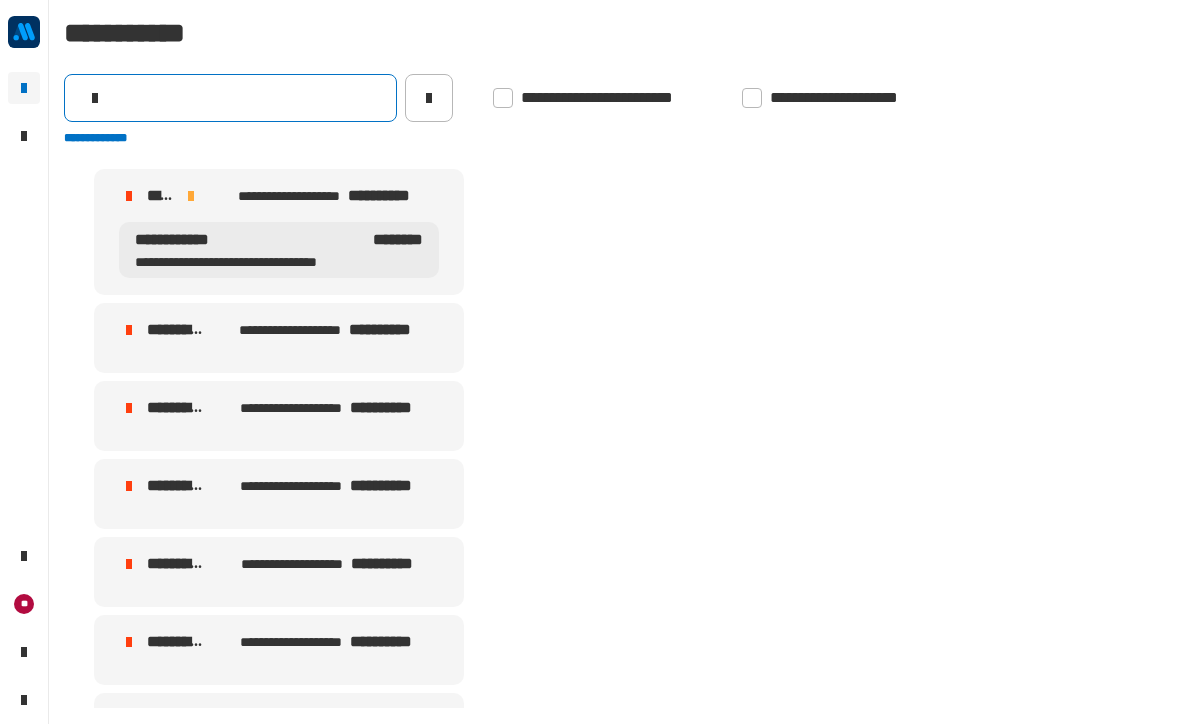 click 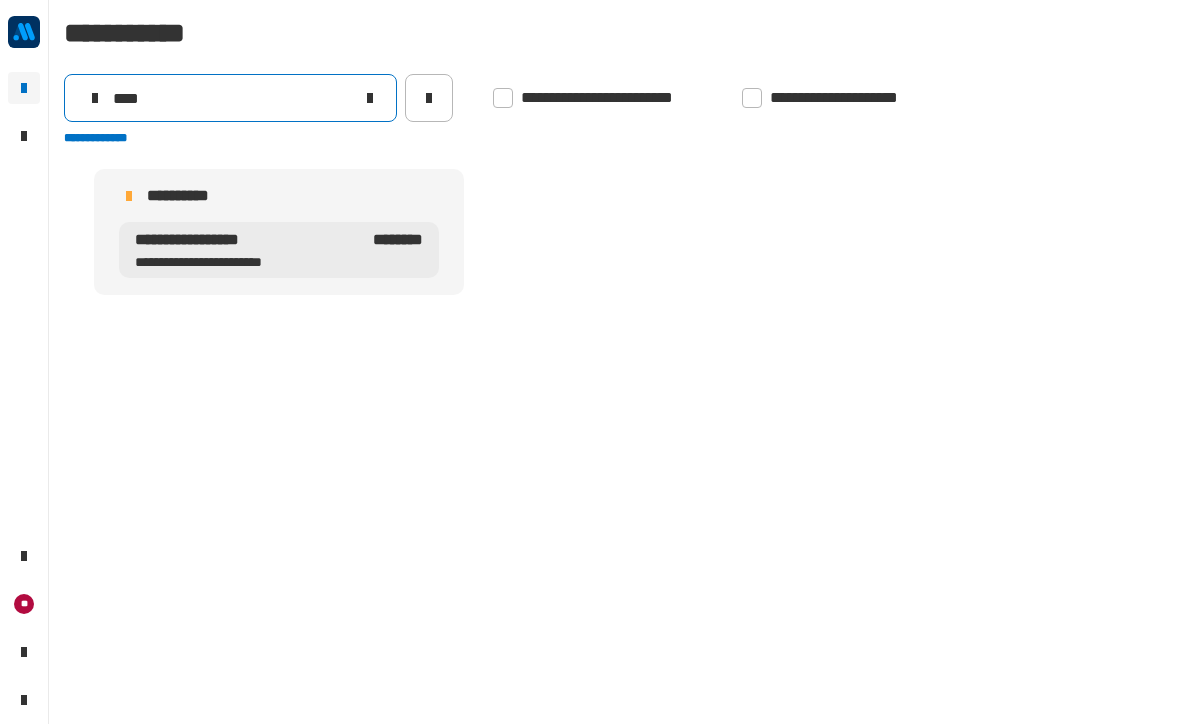 type on "****" 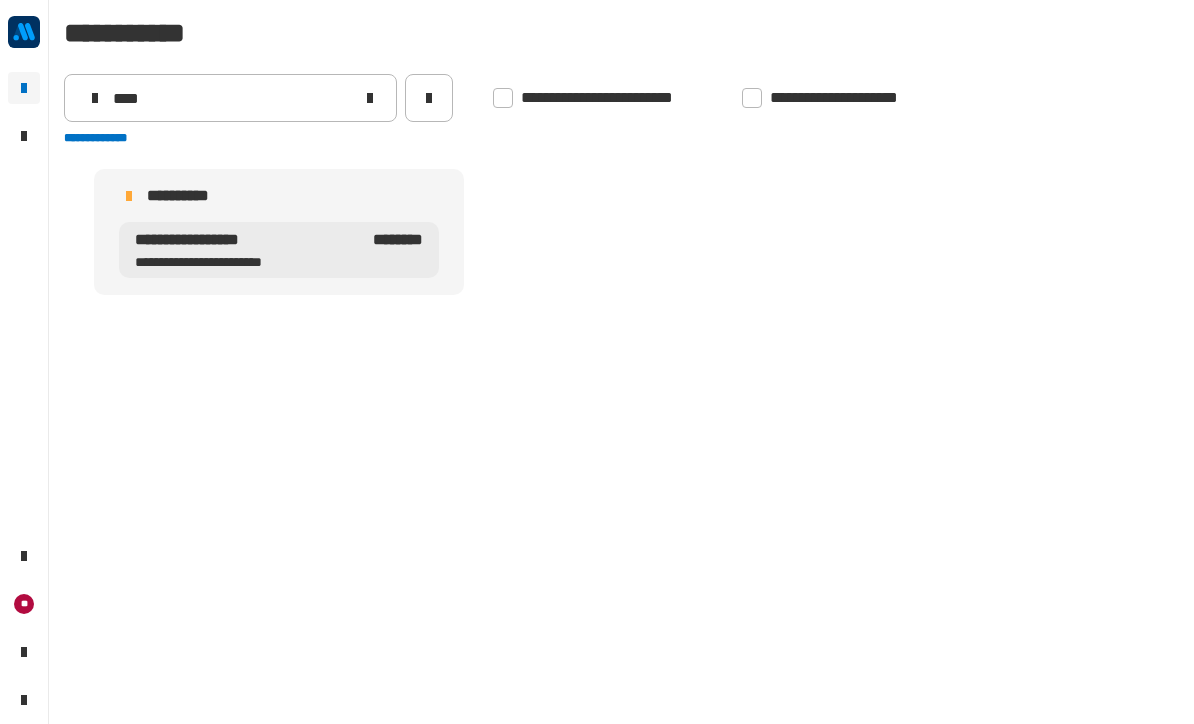 click on "**********" at bounding box center (279, 232) 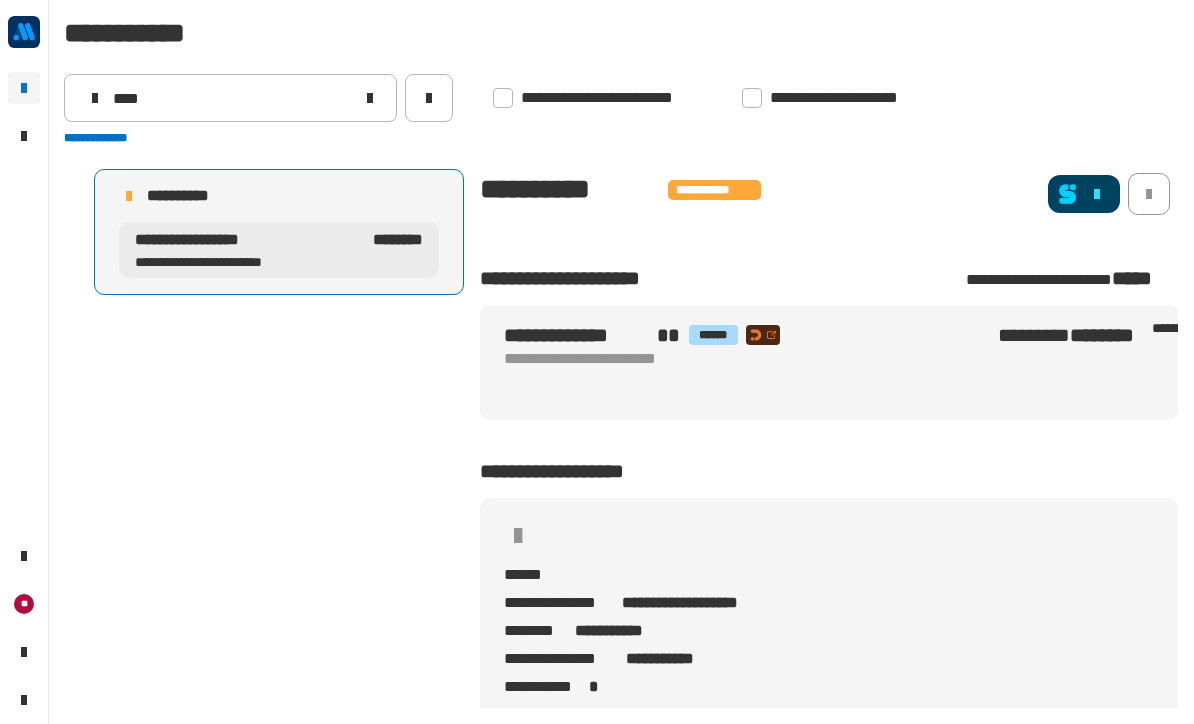 click on "**********" at bounding box center (279, 232) 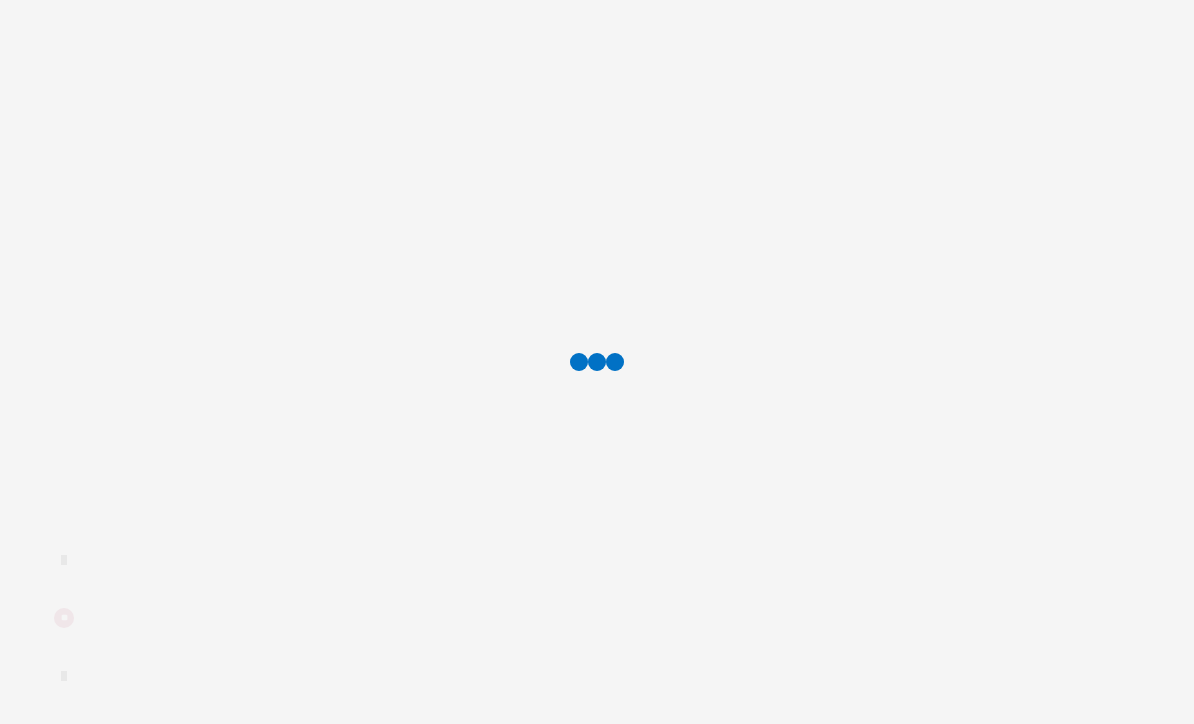 scroll, scrollTop: 0, scrollLeft: 0, axis: both 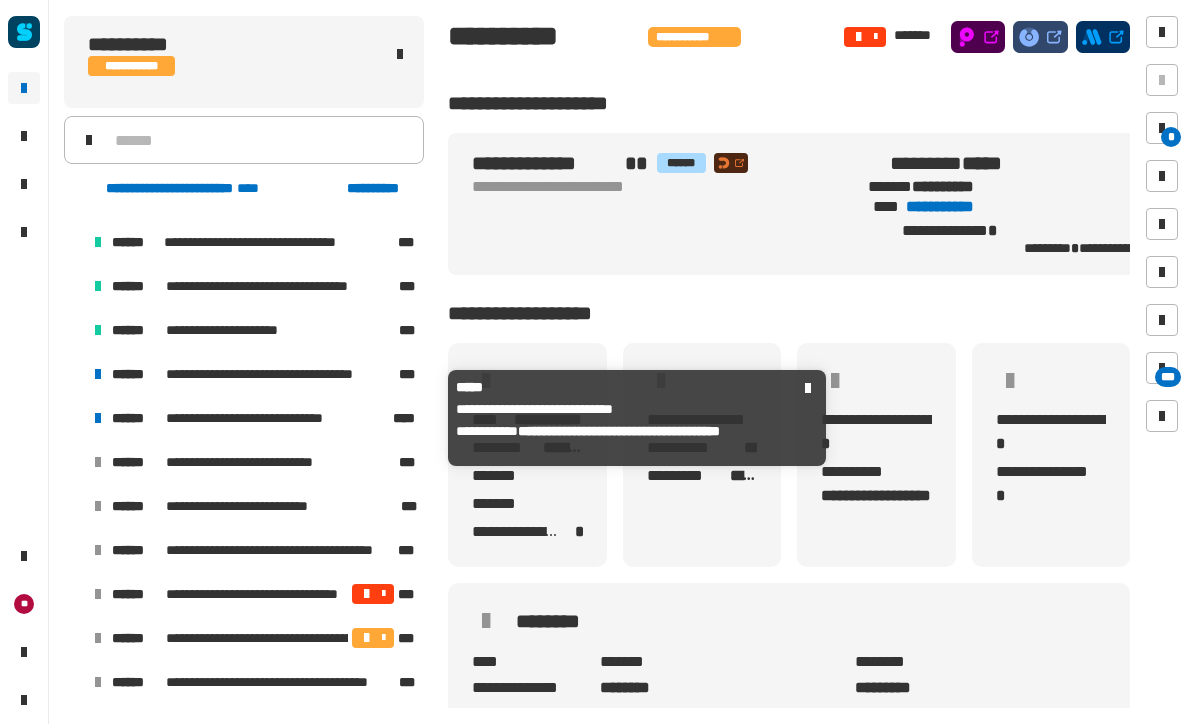 click on "**********" at bounding box center (250, 418) 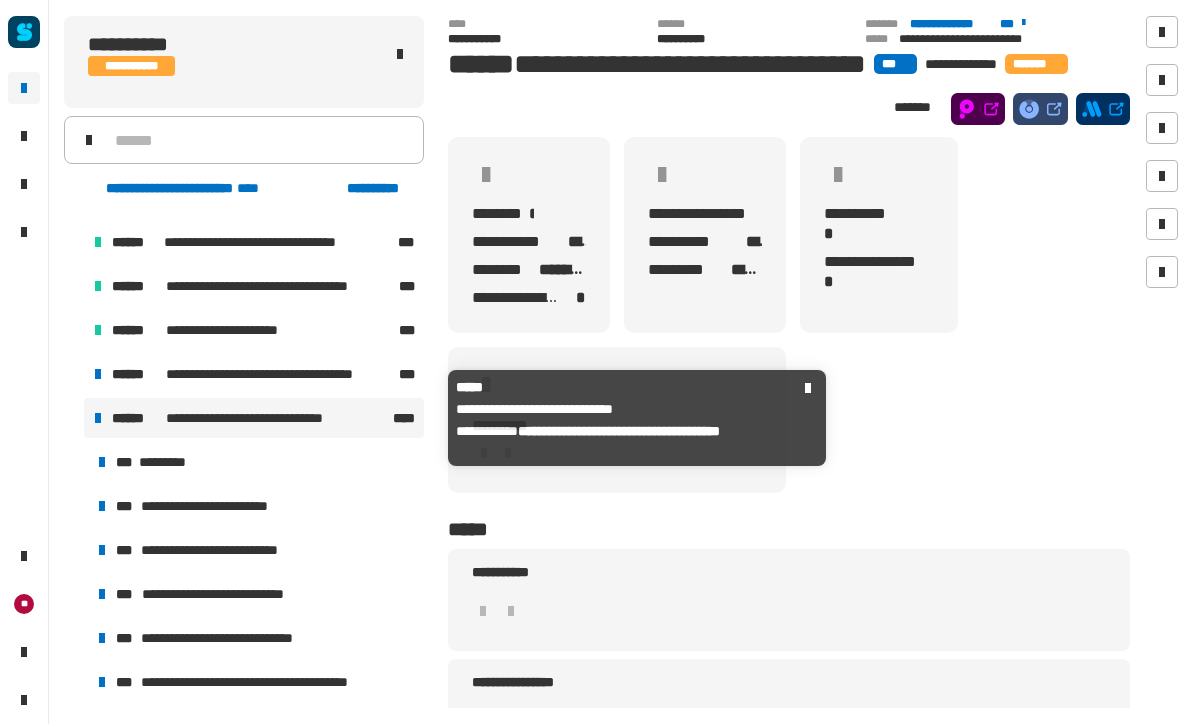 click on "*** *********" at bounding box center [256, 462] 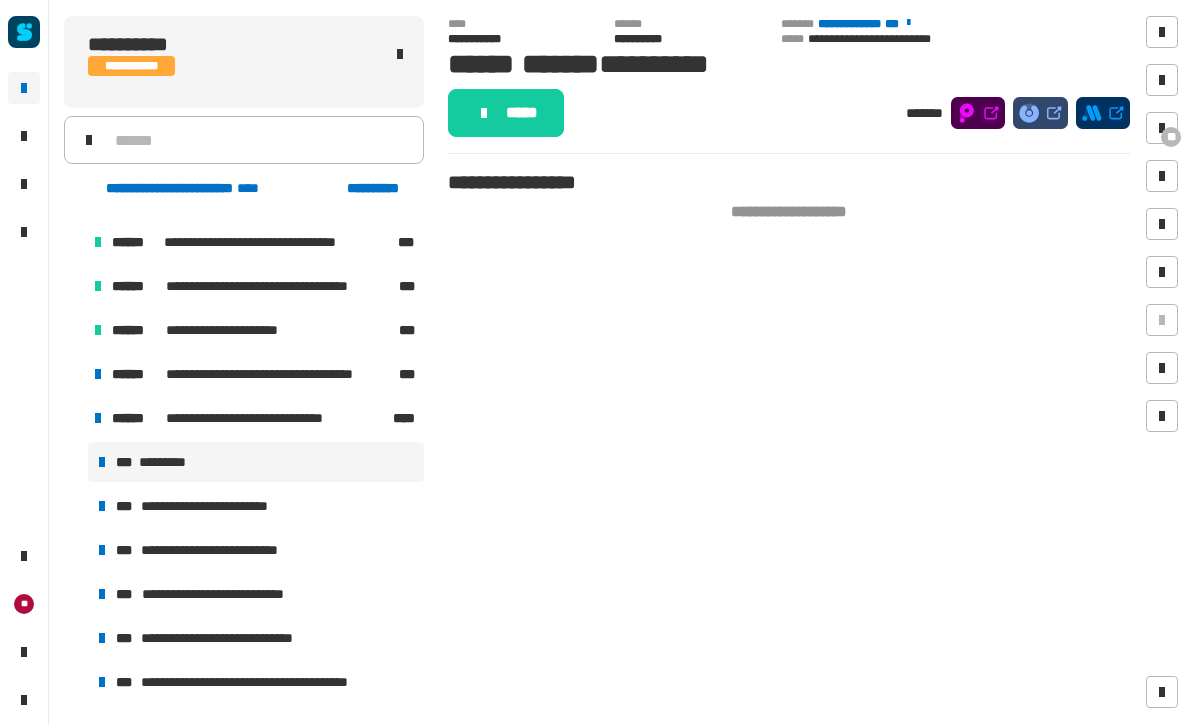 click on "**********" at bounding box center [256, 506] 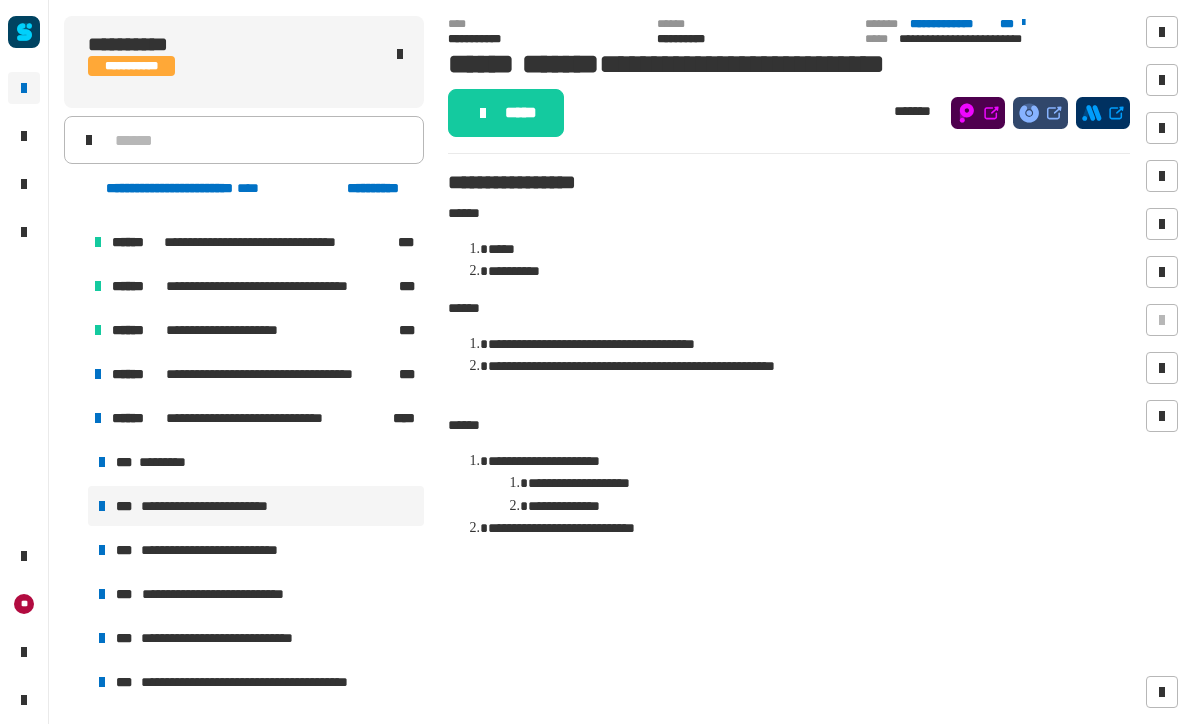 click on "**********" at bounding box center [256, 550] 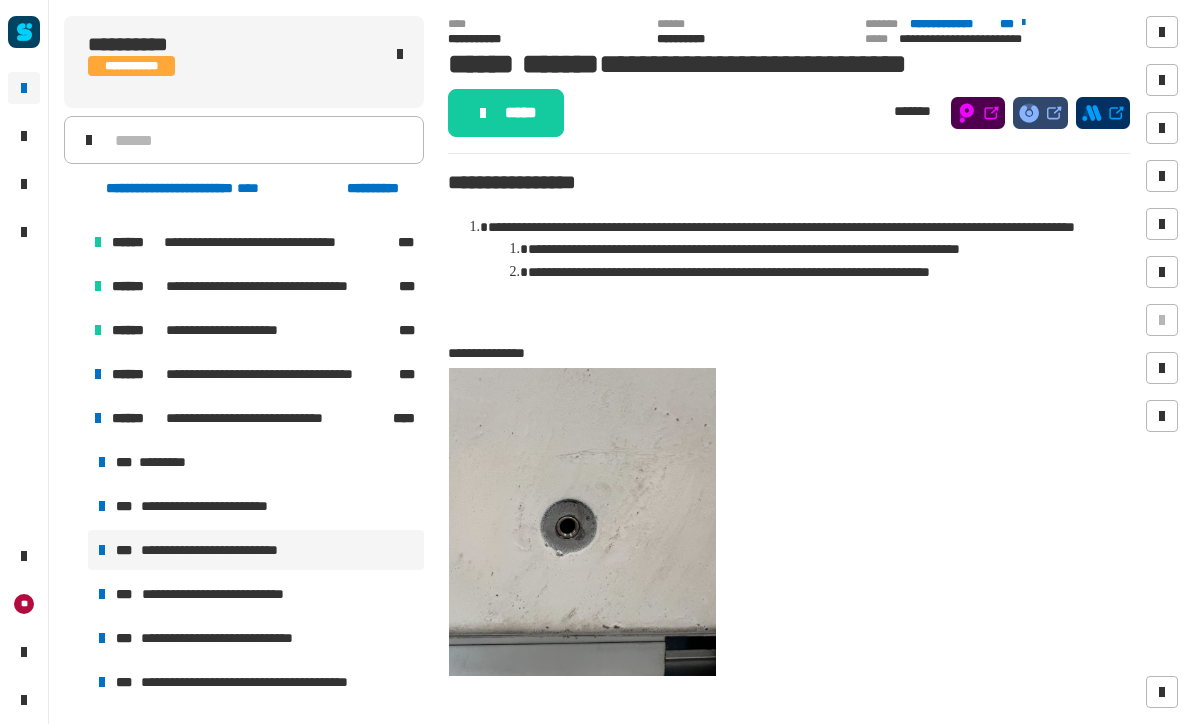 click on "**********" at bounding box center [256, 594] 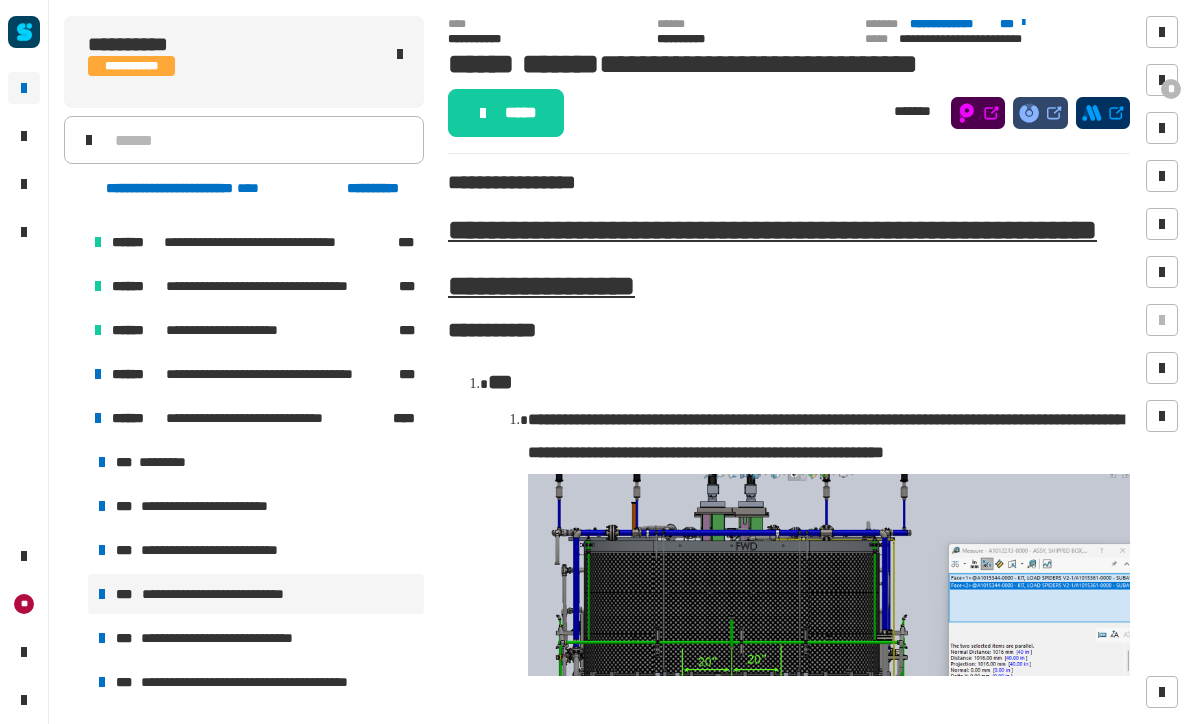 click on "**********" at bounding box center (256, 638) 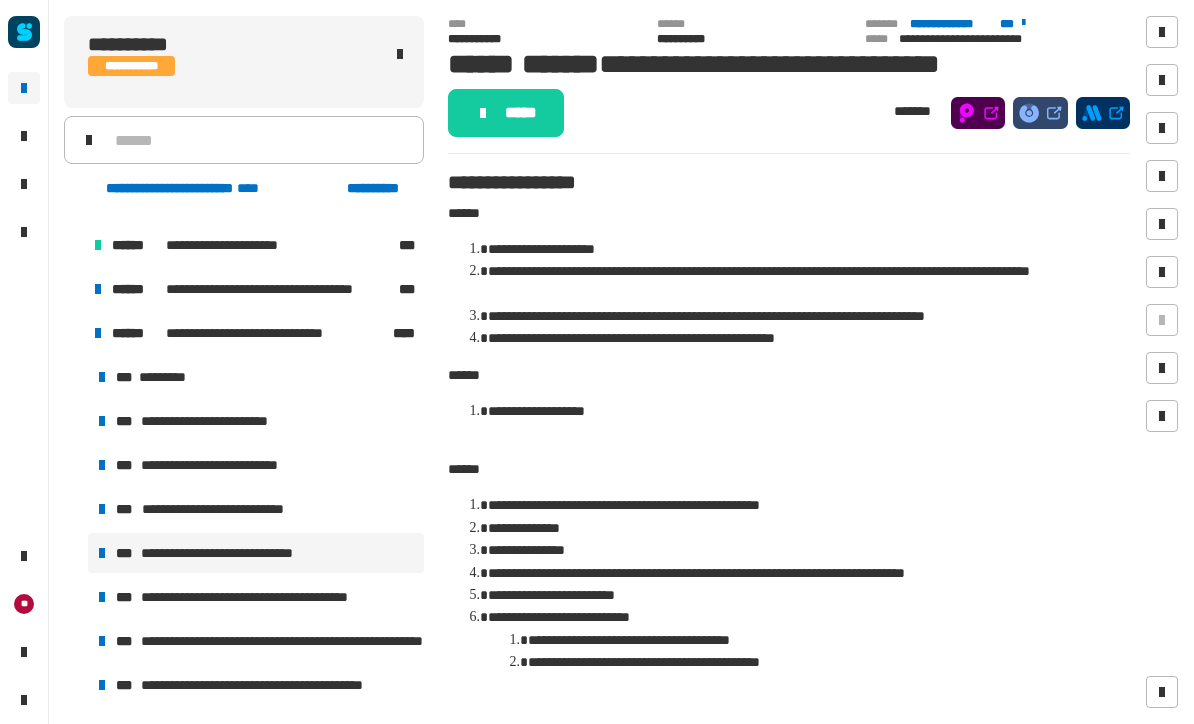 scroll, scrollTop: 2255, scrollLeft: 0, axis: vertical 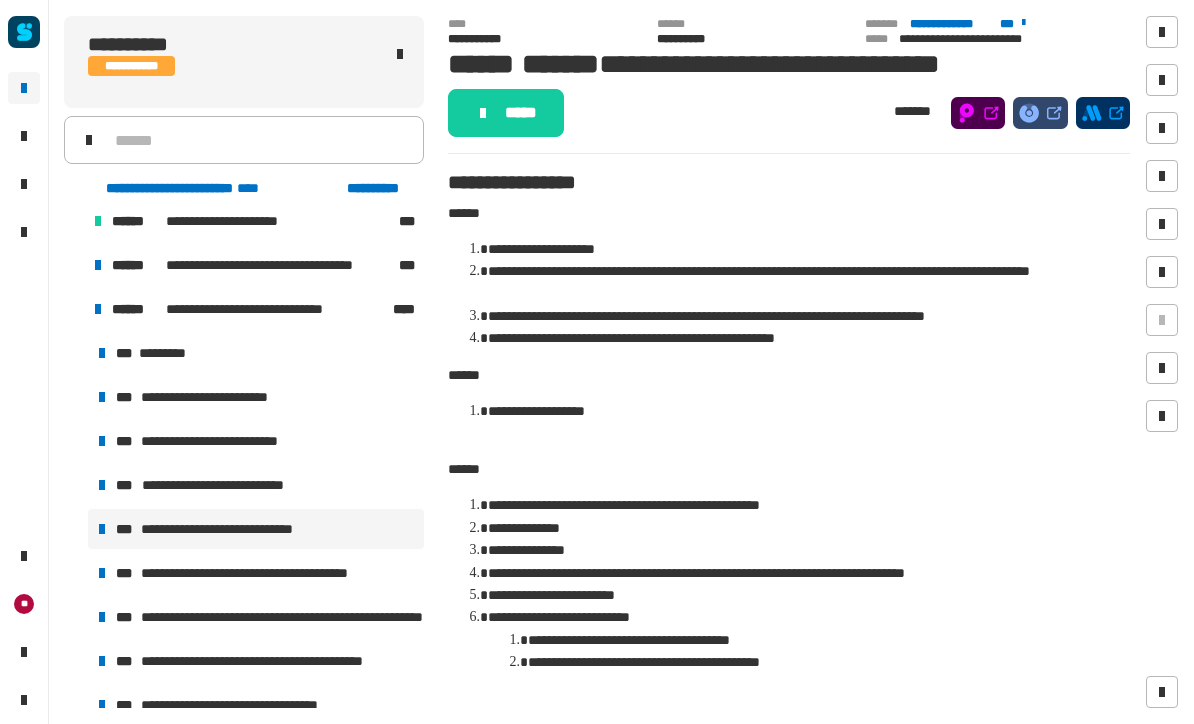 click on "*********" at bounding box center [164, 353] 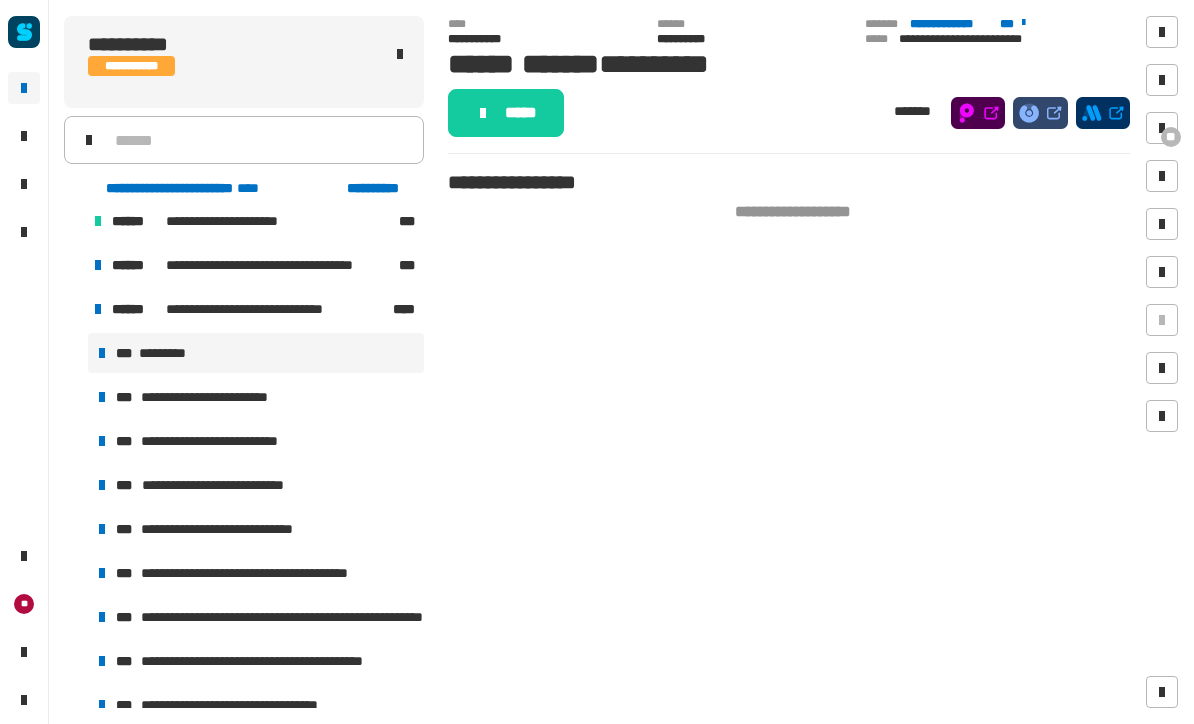 click on "*****" 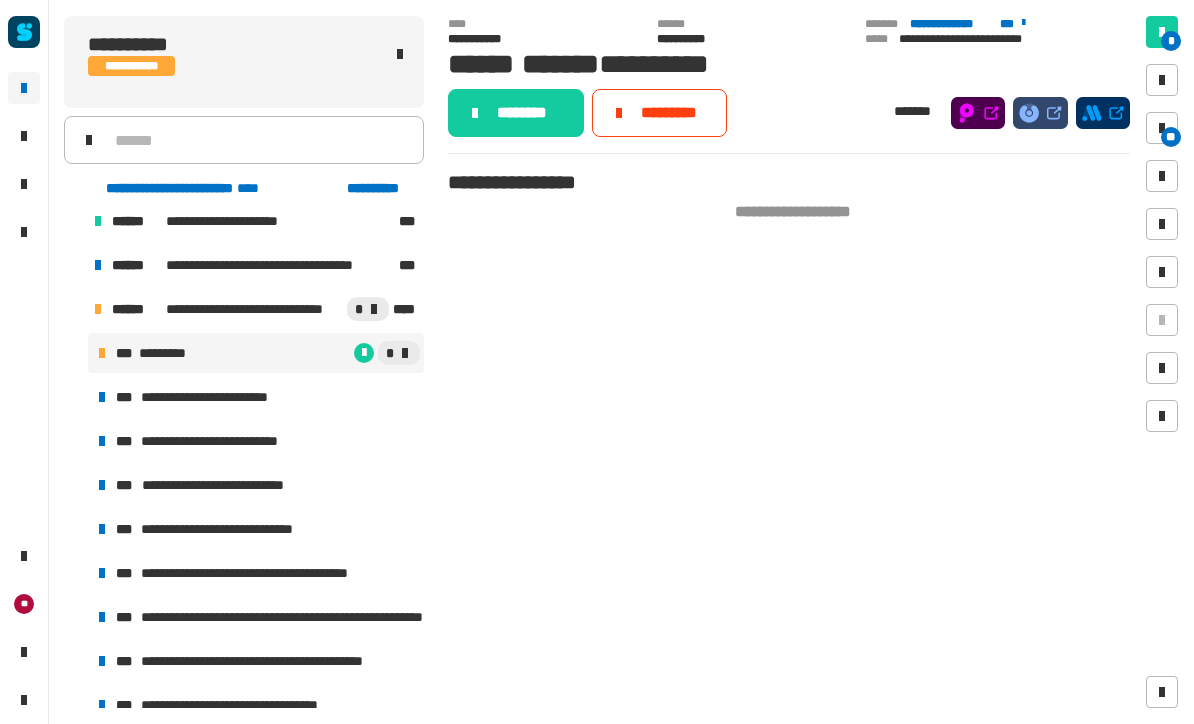 click on "********" 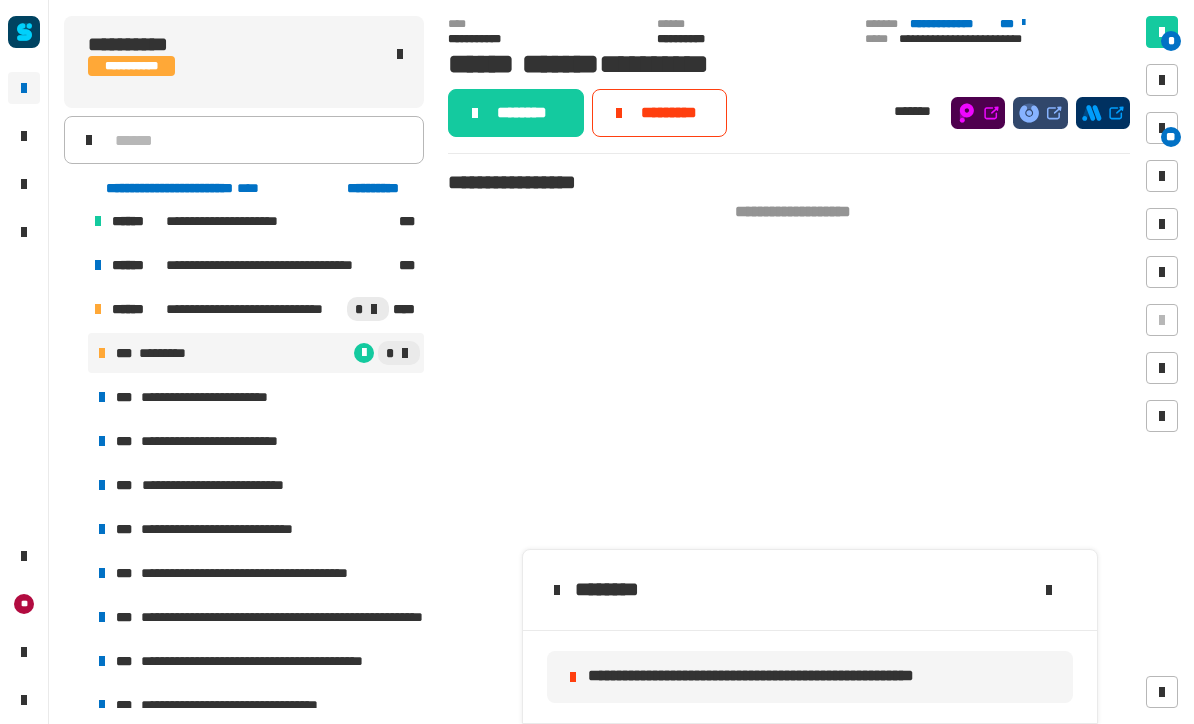 click on "**********" at bounding box center (214, 397) 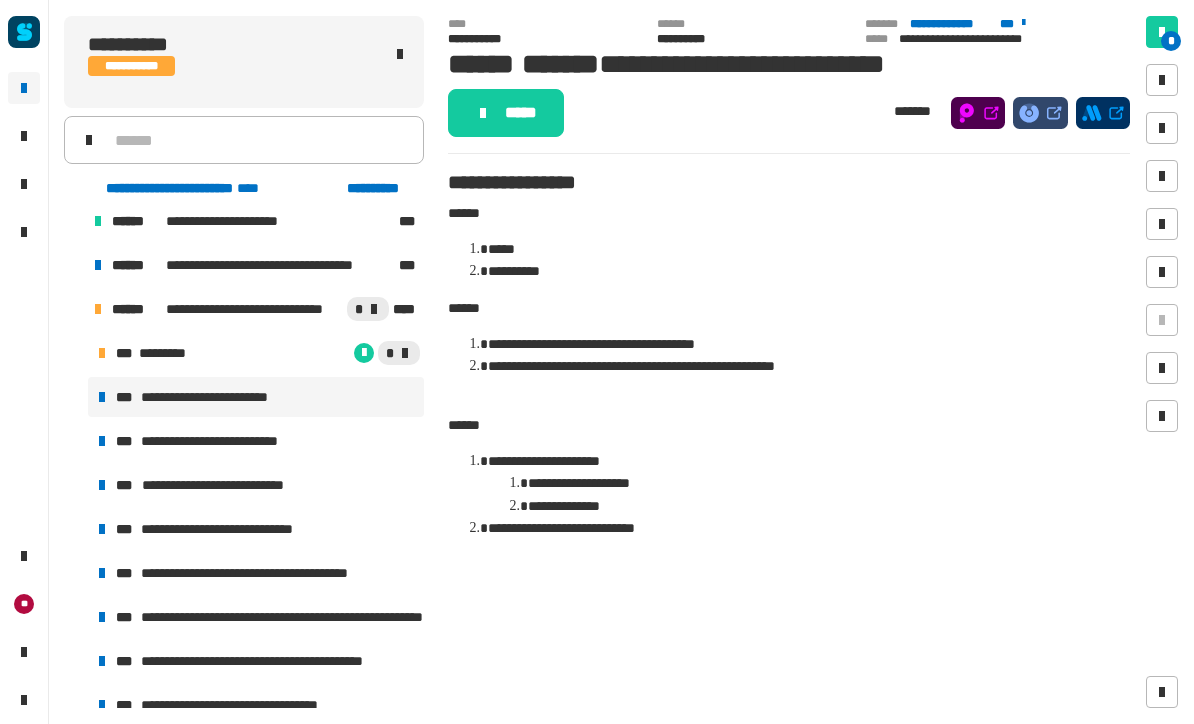 click on "*****" 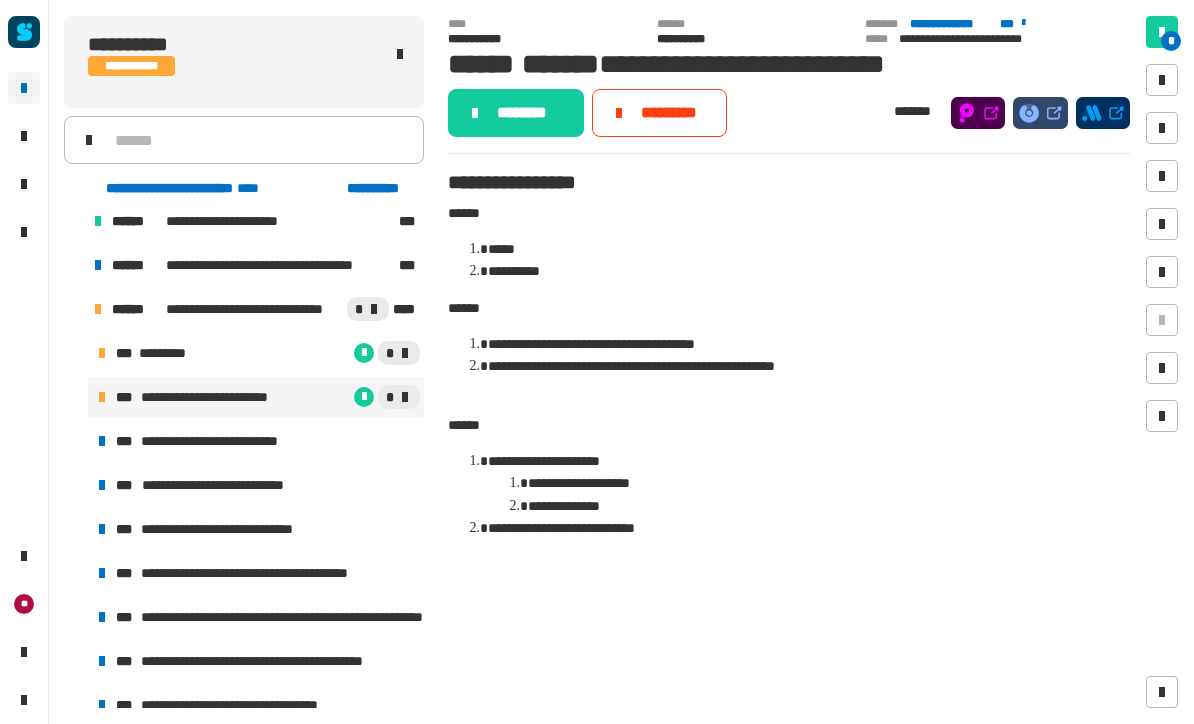 click on "********" 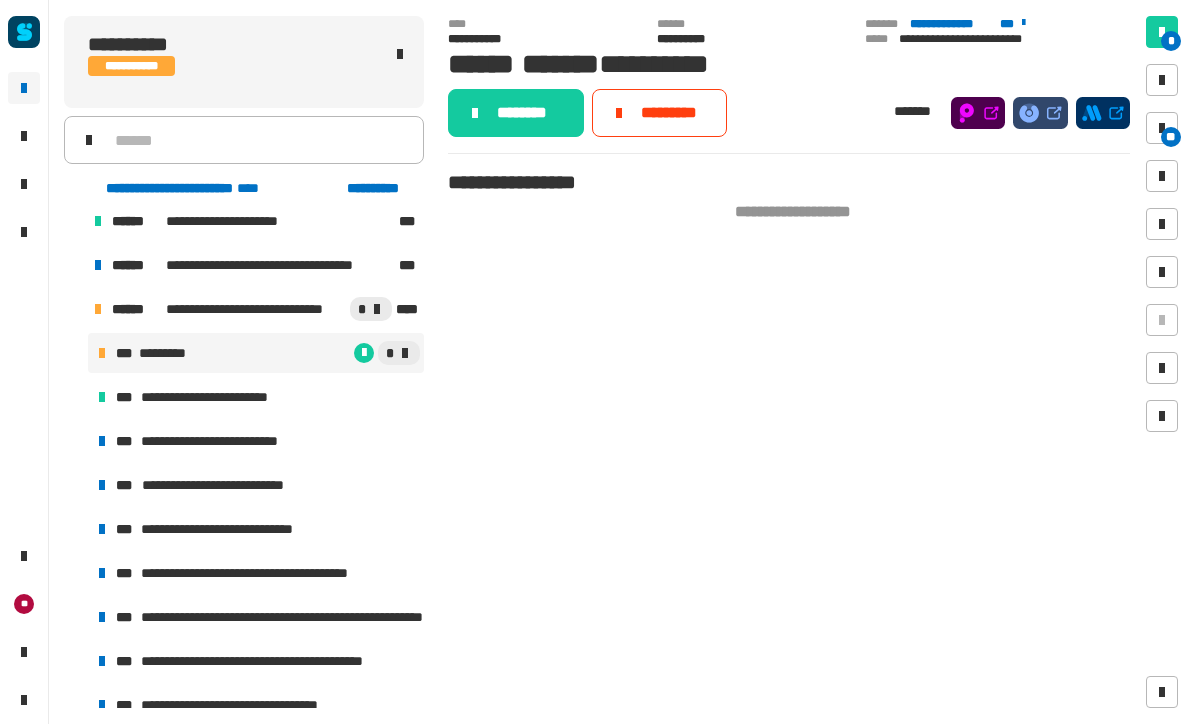 click on "**********" at bounding box center [221, 441] 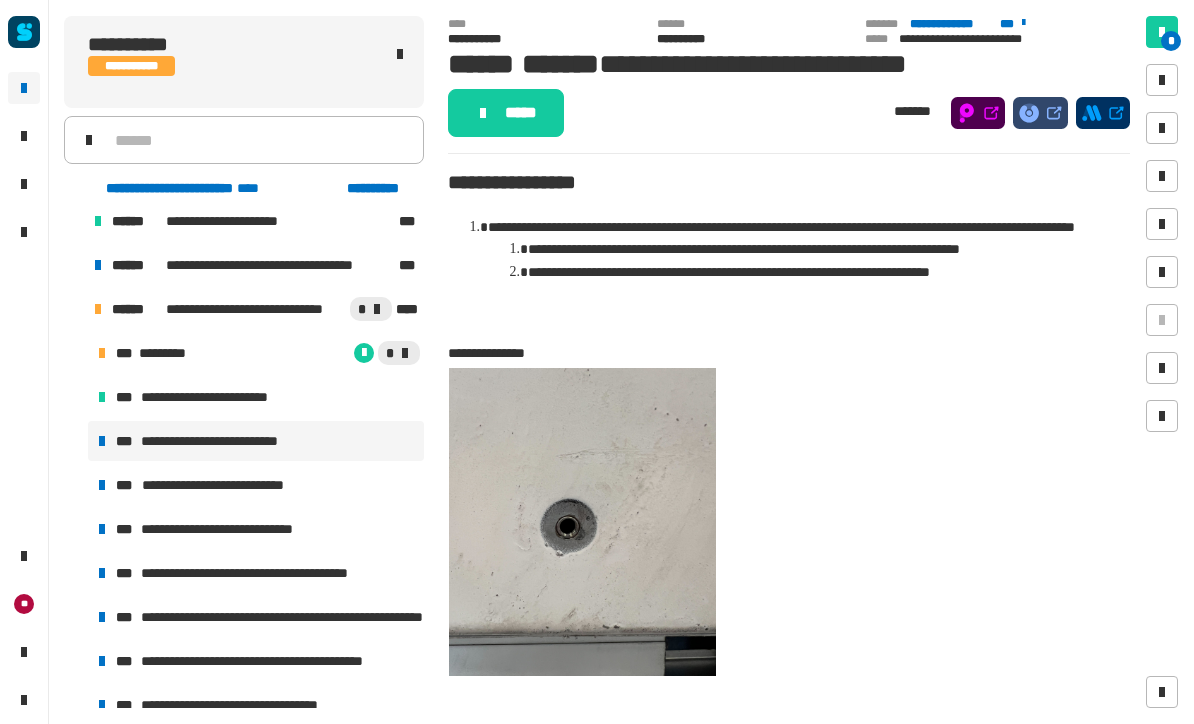 click on "*****" 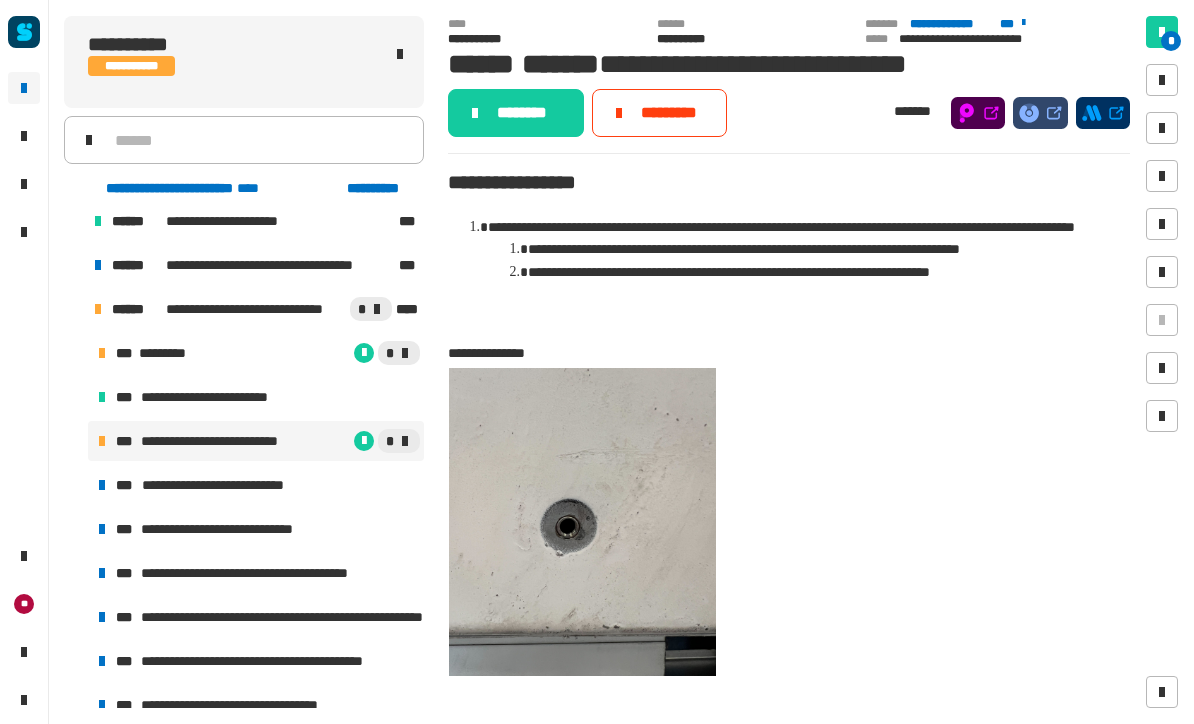 click on "********" 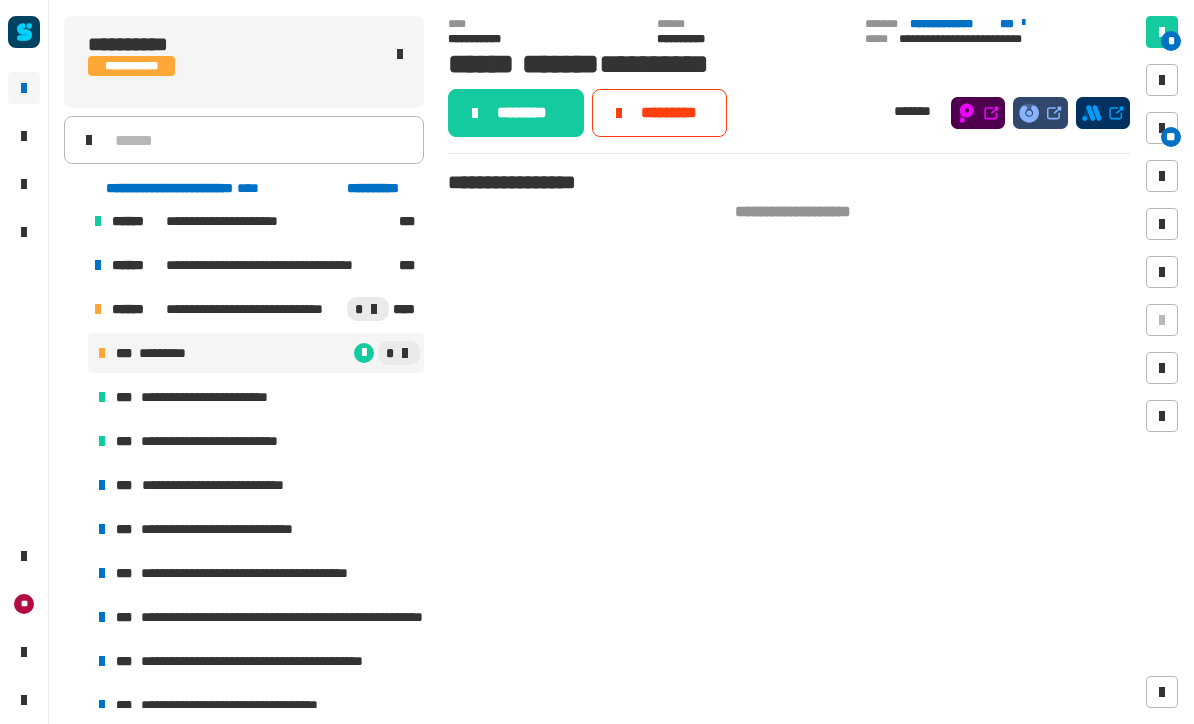 click on "**********" at bounding box center (232, 485) 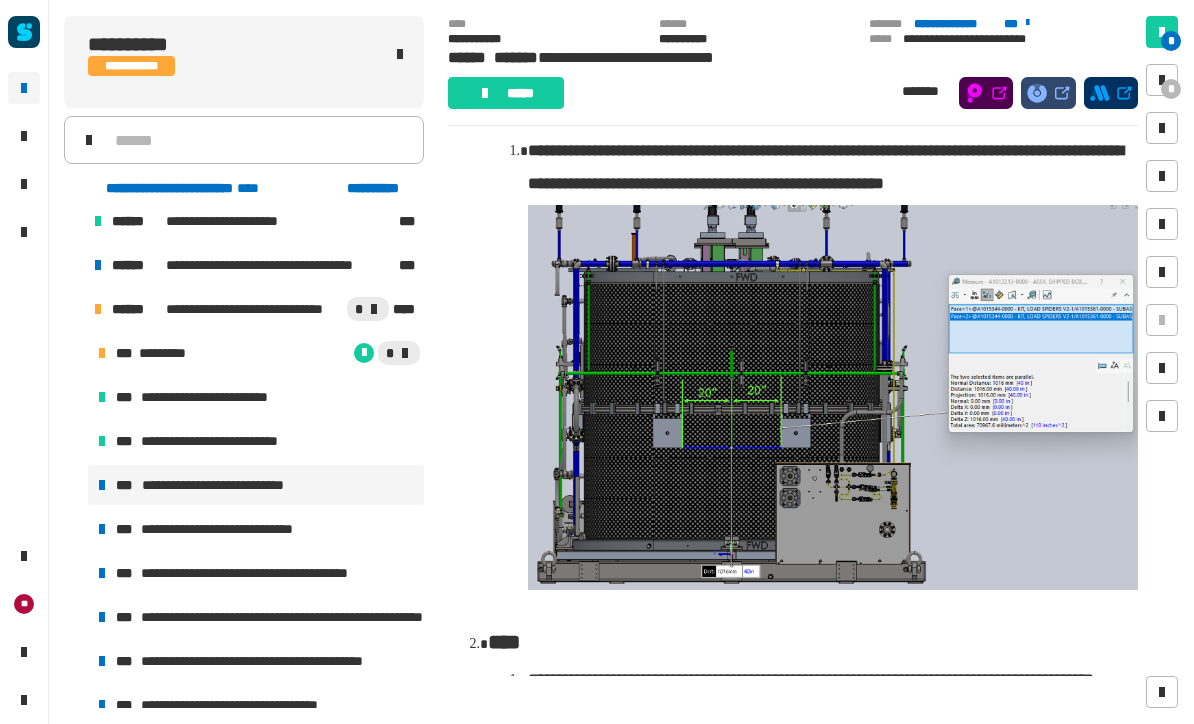 scroll, scrollTop: 237, scrollLeft: 0, axis: vertical 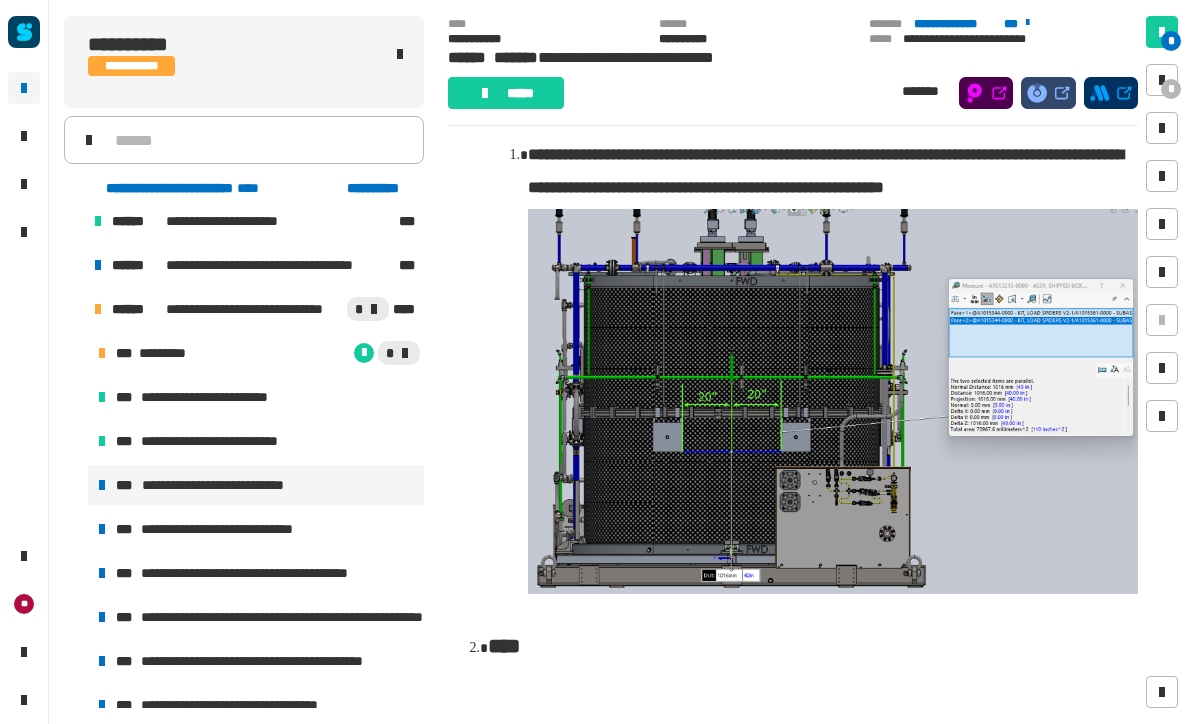 click on "*****" 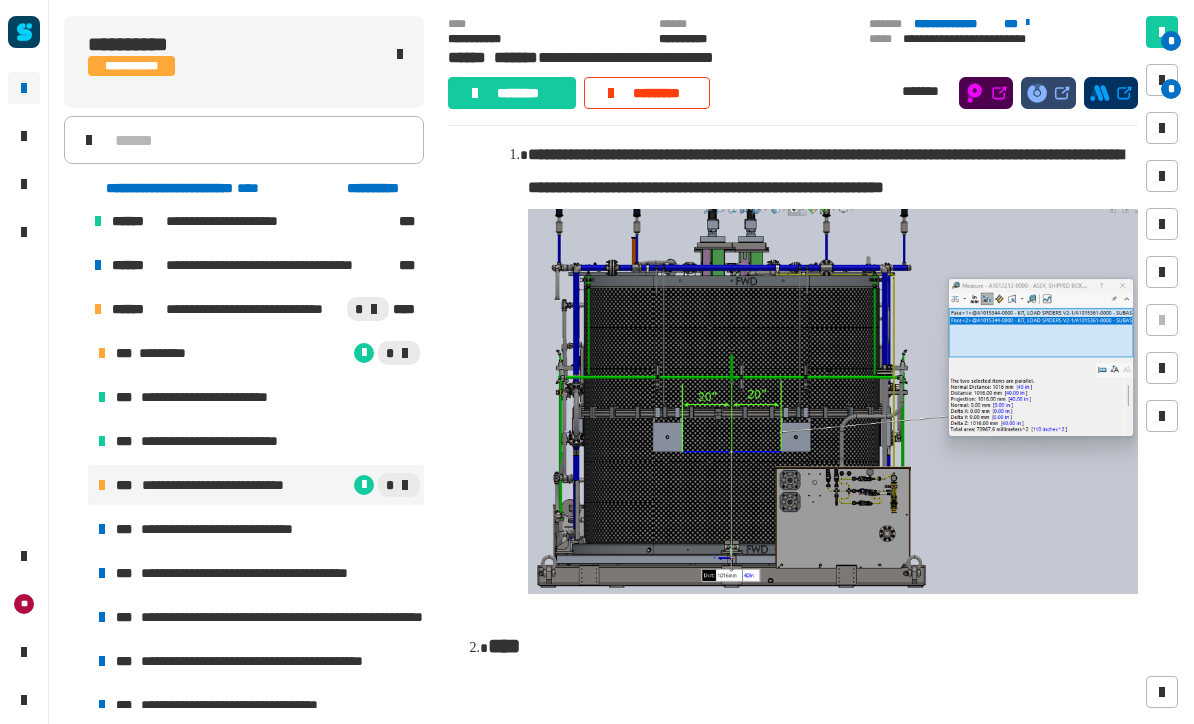 click on "**********" 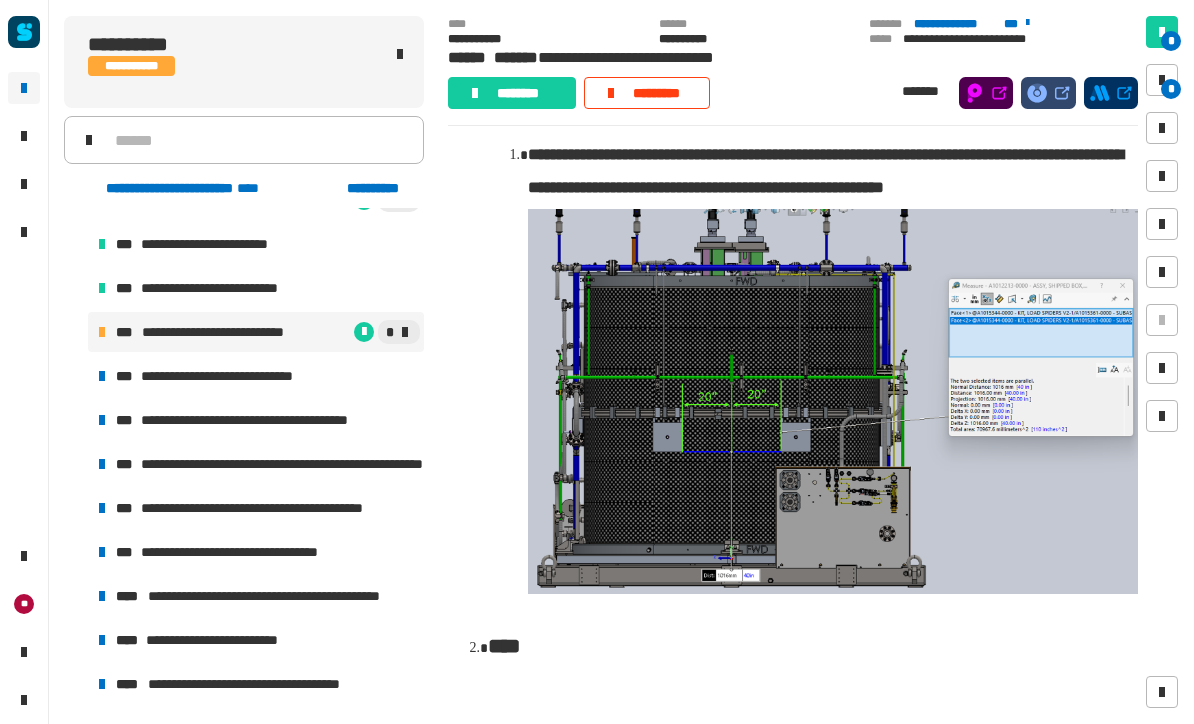 scroll, scrollTop: 2412, scrollLeft: 0, axis: vertical 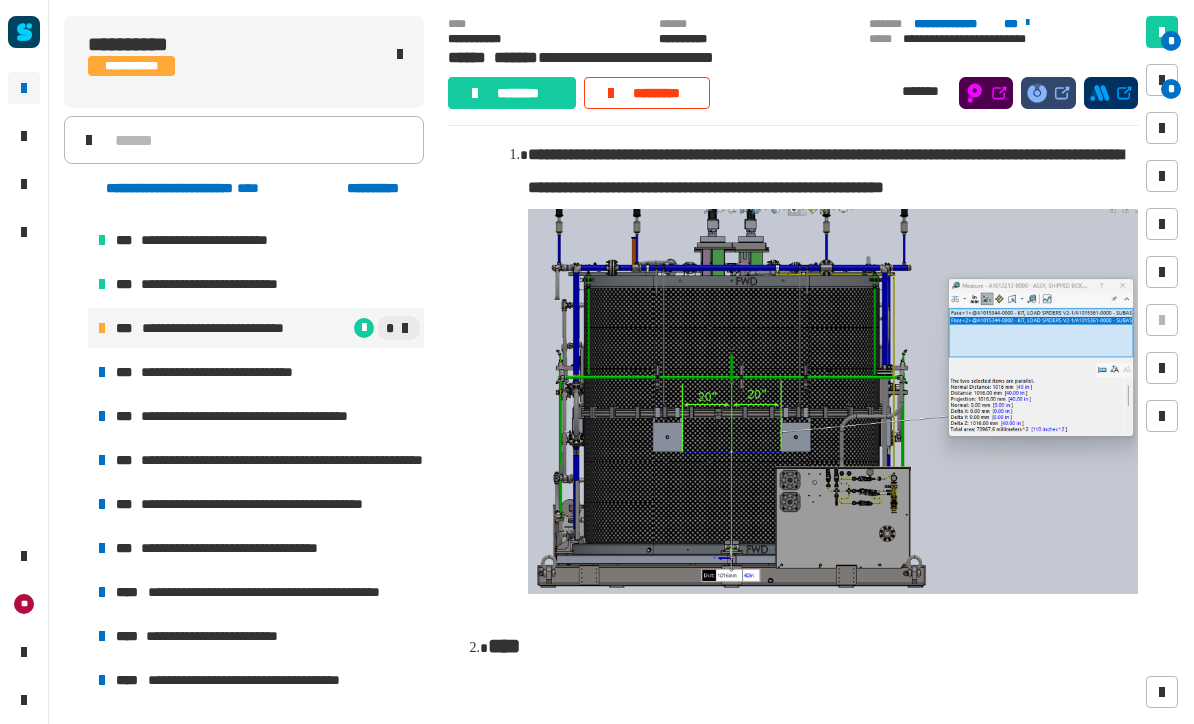 click on "**********" at bounding box center [228, 372] 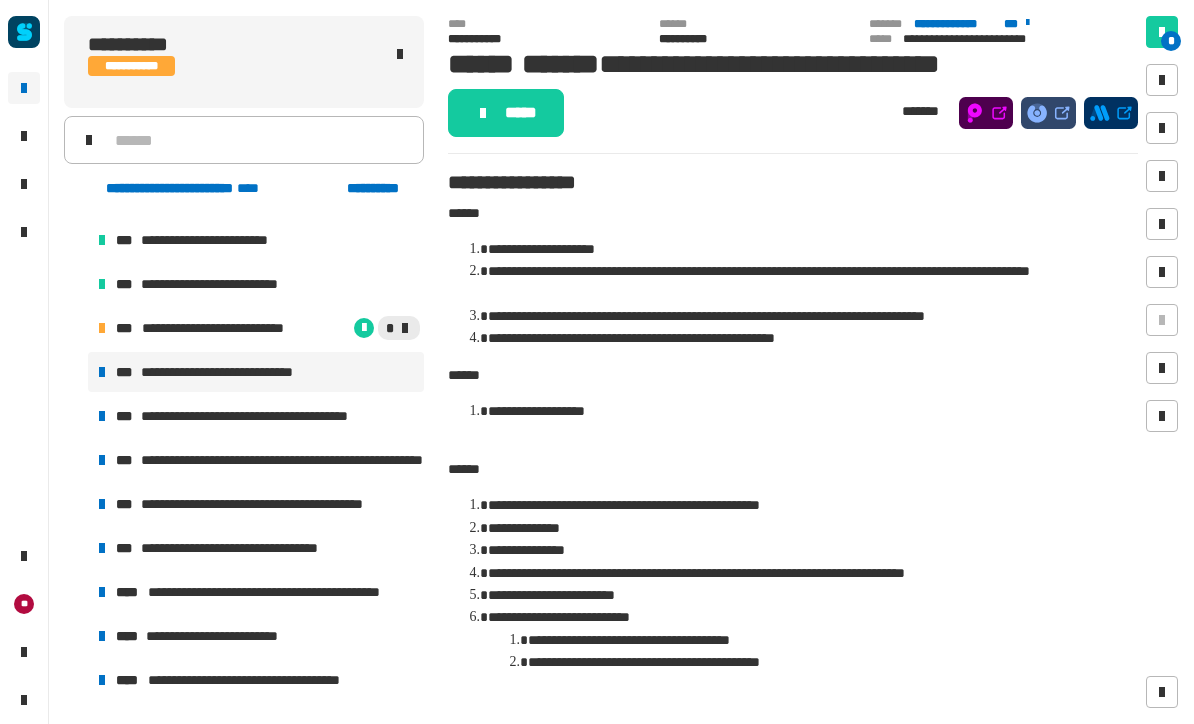 scroll, scrollTop: 0, scrollLeft: 0, axis: both 